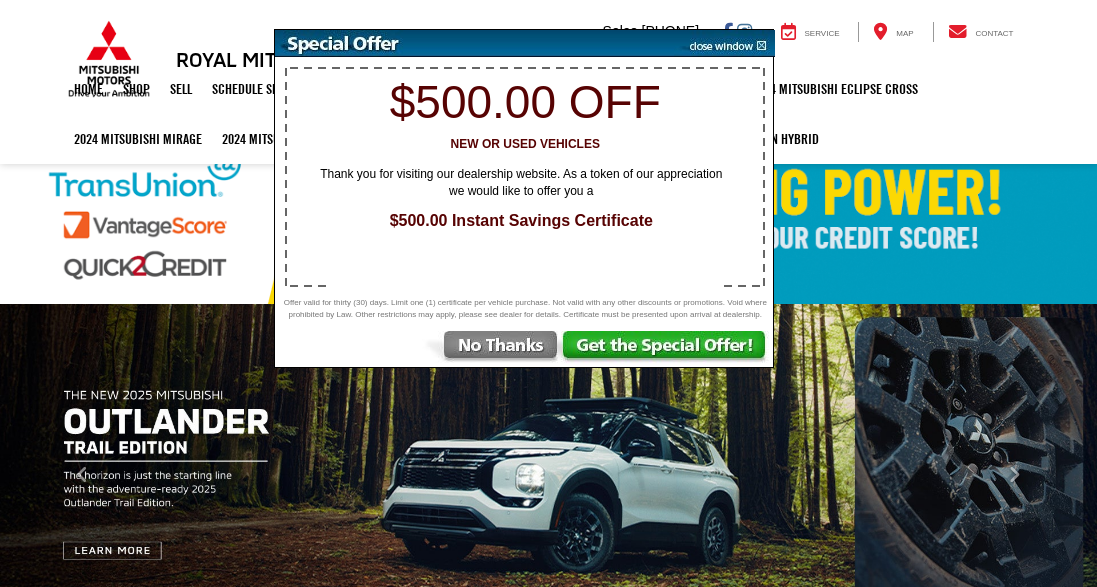 scroll, scrollTop: 493, scrollLeft: 0, axis: vertical 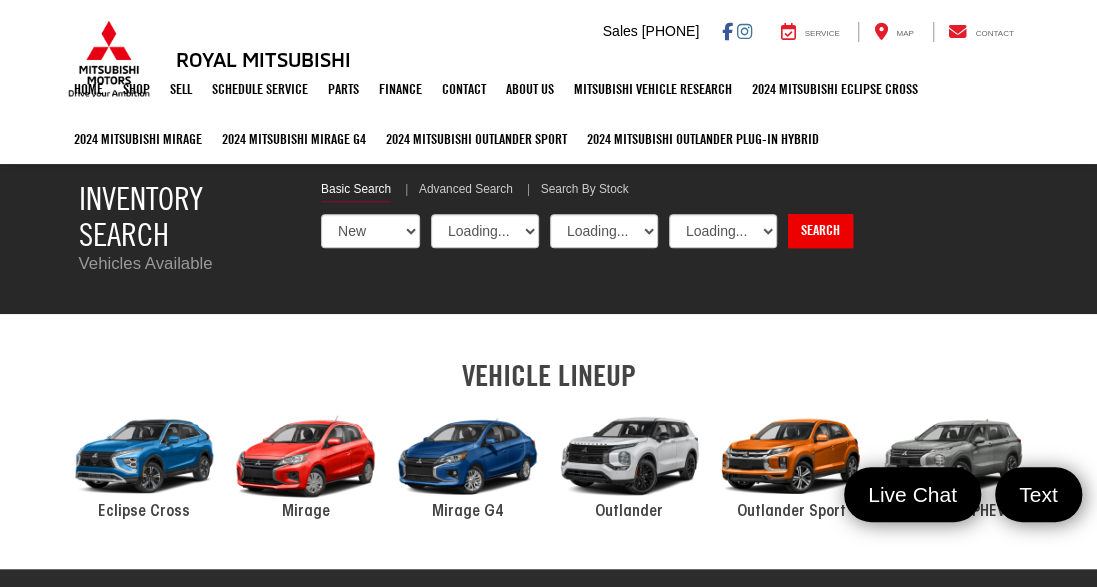 select on "Mitsubishi" 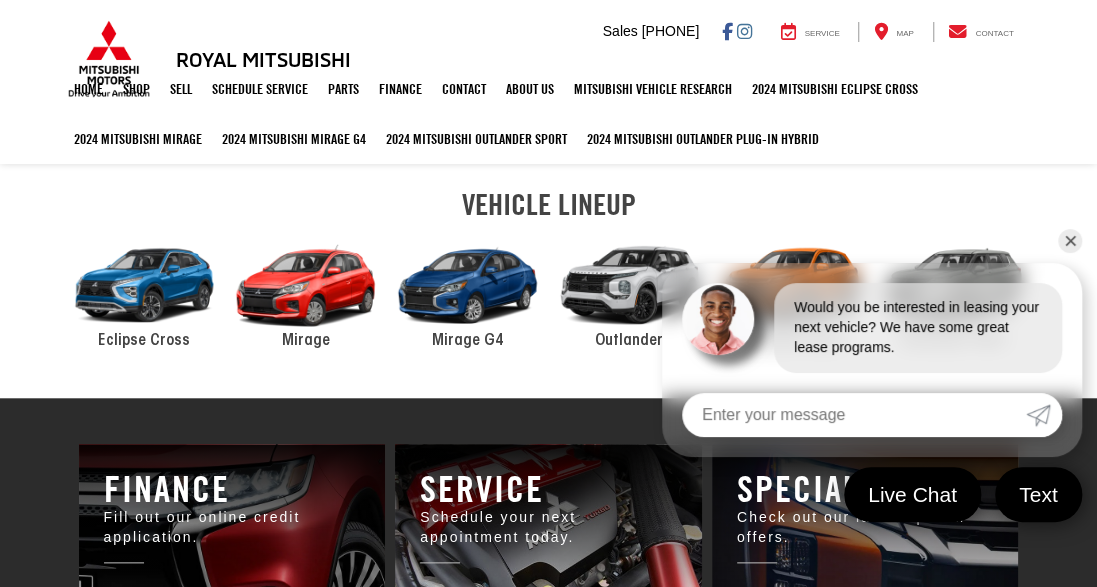 scroll, scrollTop: 693, scrollLeft: 0, axis: vertical 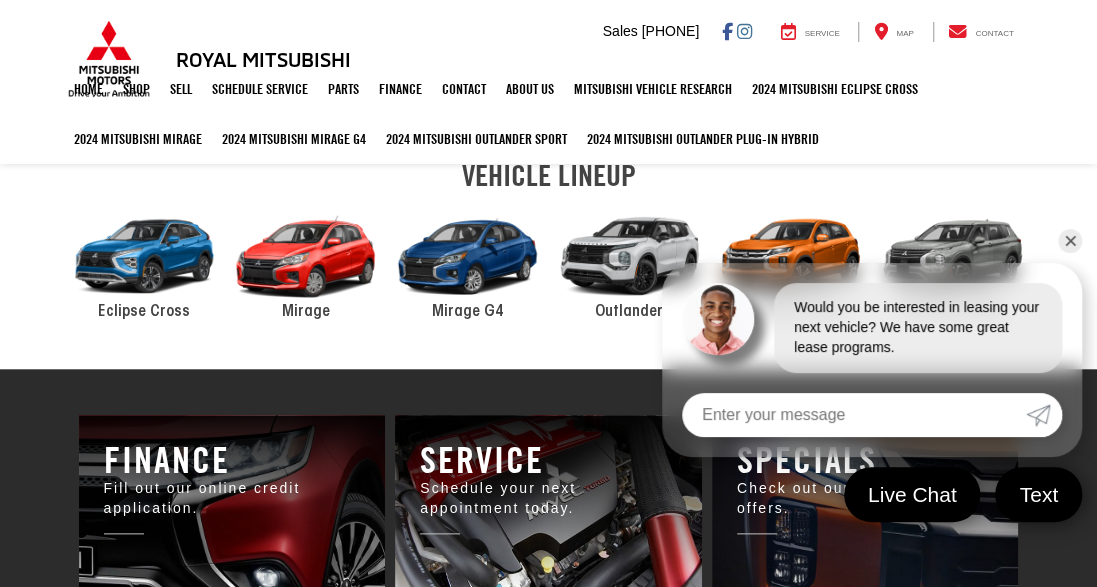 click on "✕" at bounding box center [1070, 241] 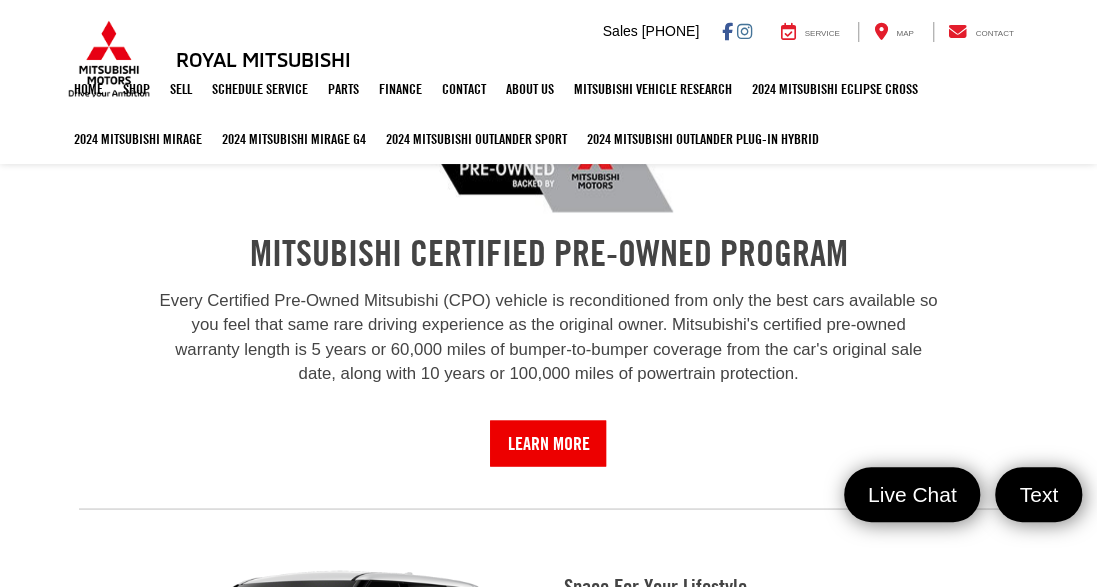 scroll, scrollTop: 1475, scrollLeft: 0, axis: vertical 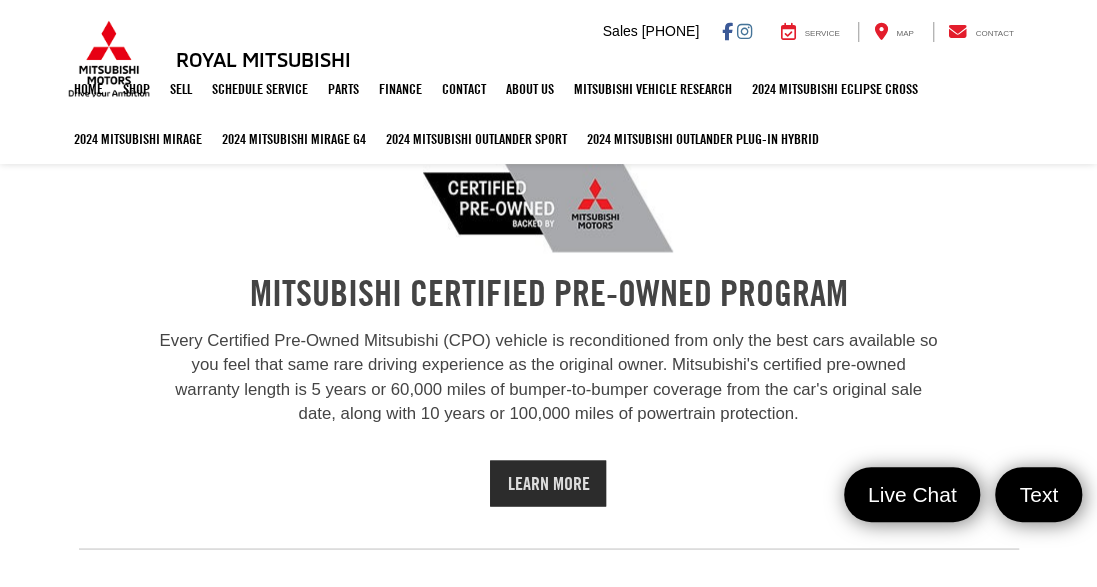 click on "Learn More" at bounding box center [548, 483] 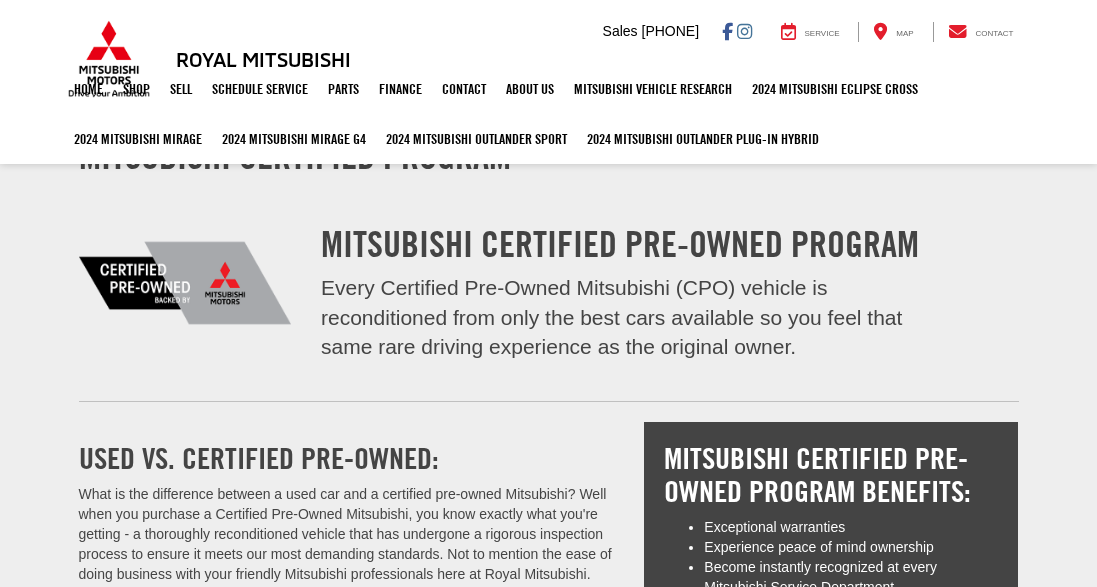 scroll, scrollTop: 0, scrollLeft: 0, axis: both 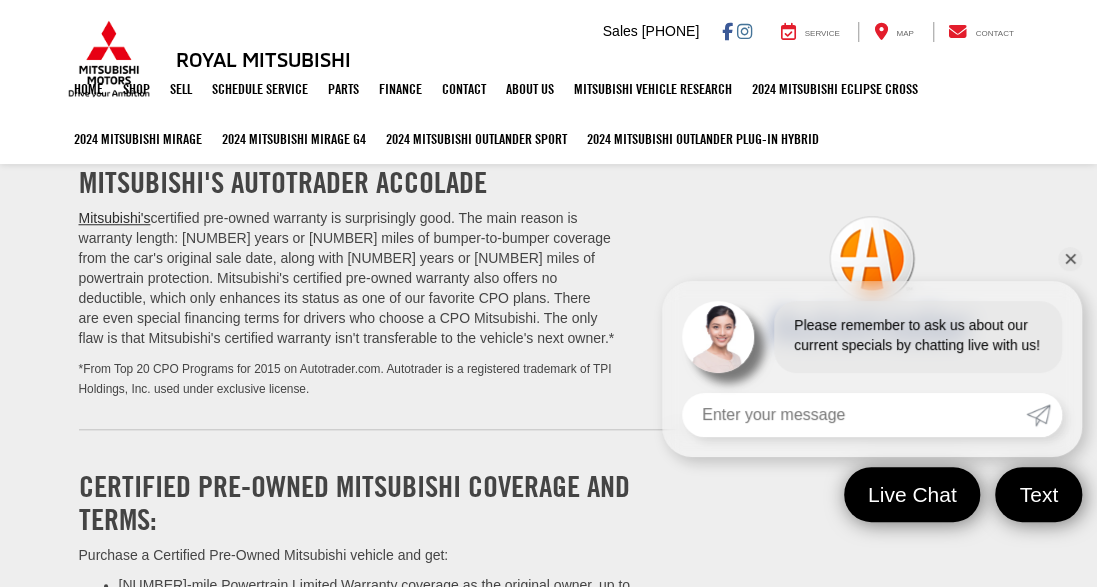 click on "✕" at bounding box center (1070, 259) 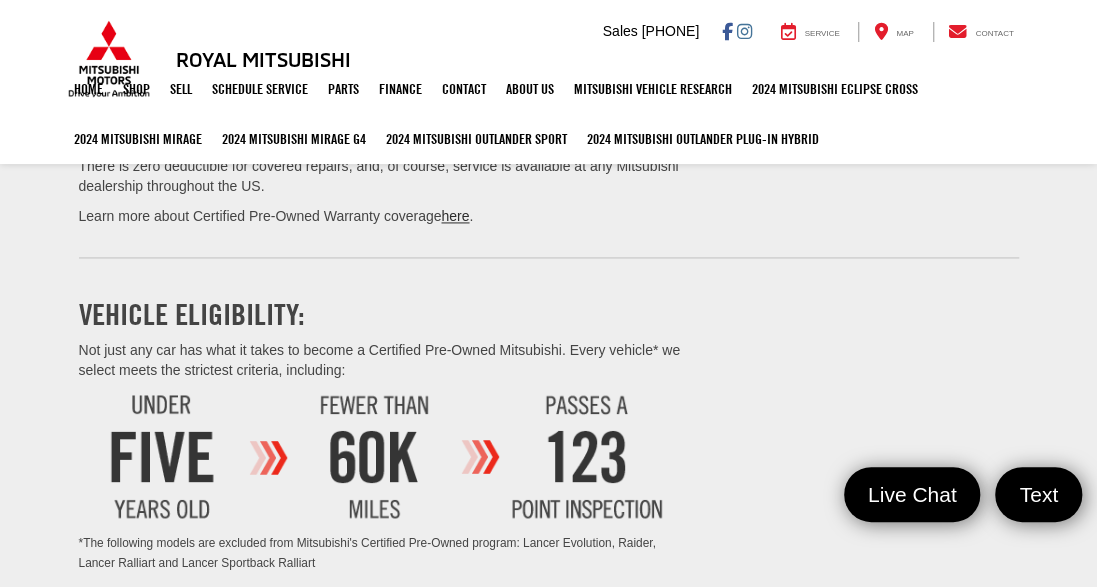 scroll, scrollTop: 1226, scrollLeft: 0, axis: vertical 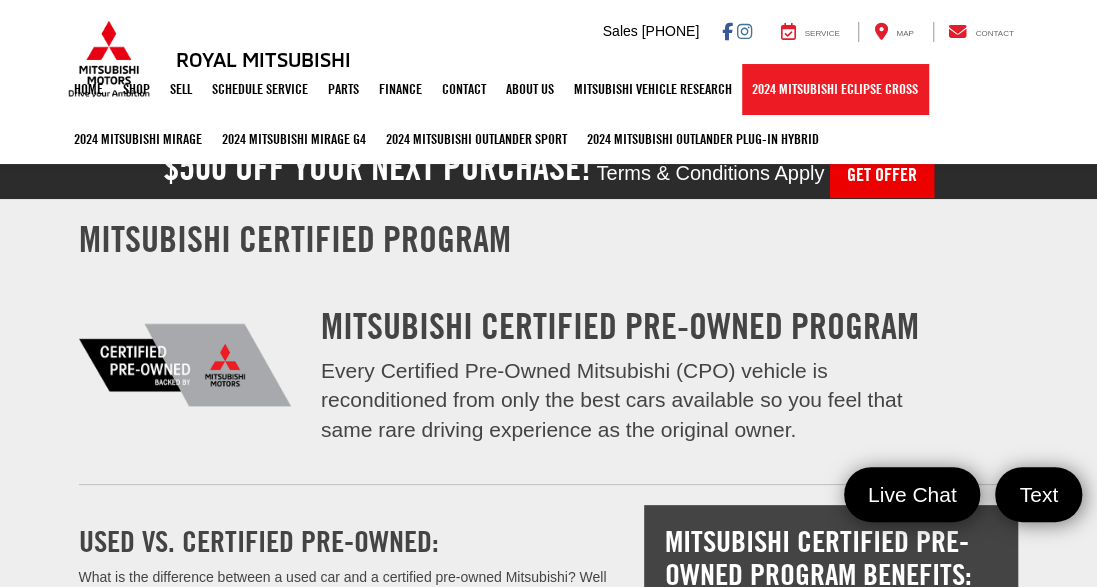 click on "2024 Mitsubishi Eclipse Cross" at bounding box center [835, 89] 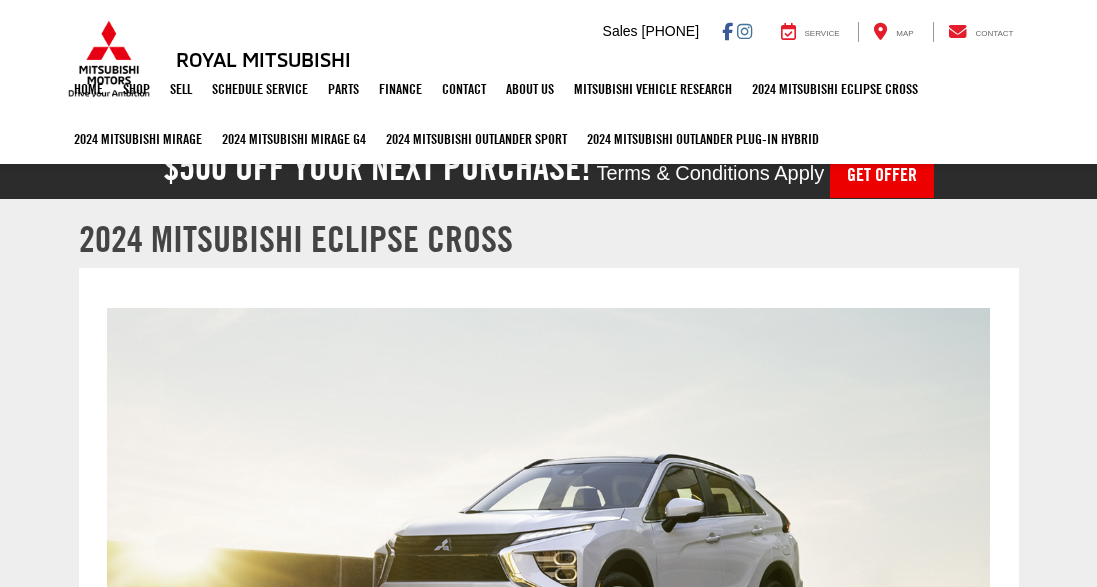 scroll, scrollTop: 0, scrollLeft: 0, axis: both 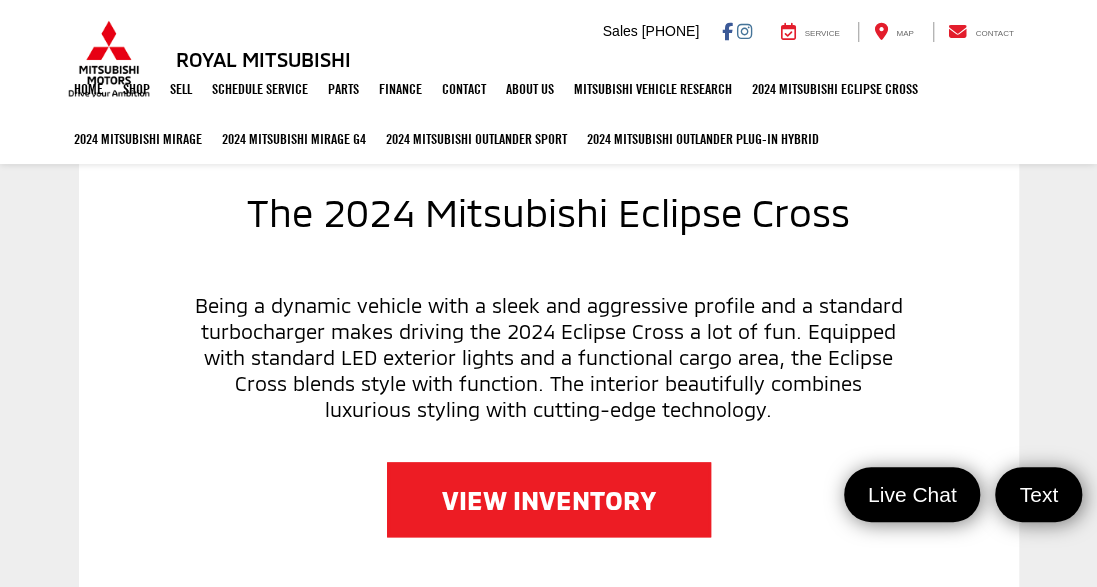 click on "VIEW INVENTORY" at bounding box center [549, 499] 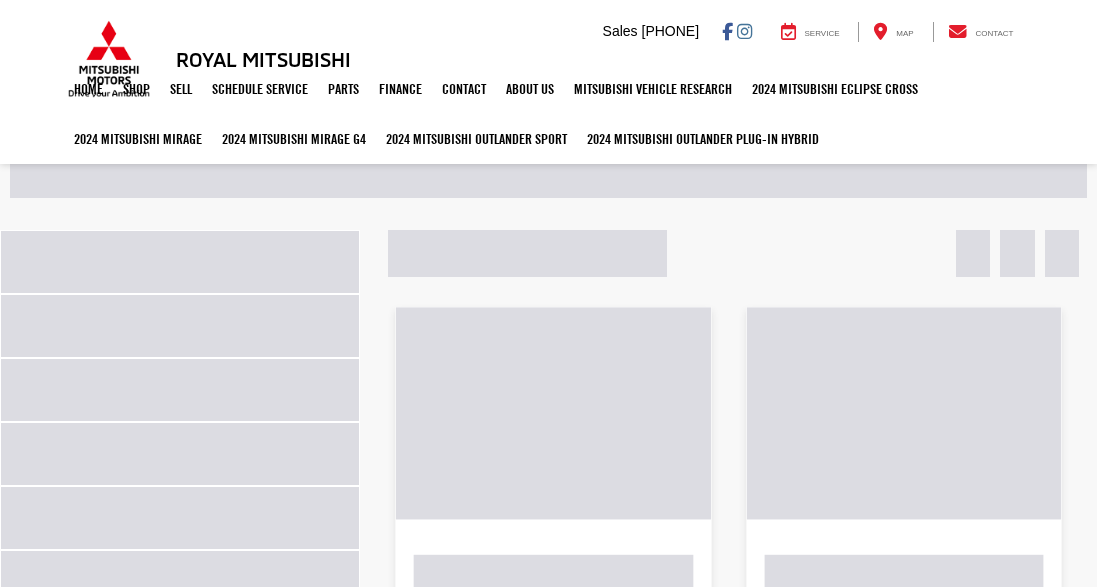 scroll, scrollTop: 0, scrollLeft: 0, axis: both 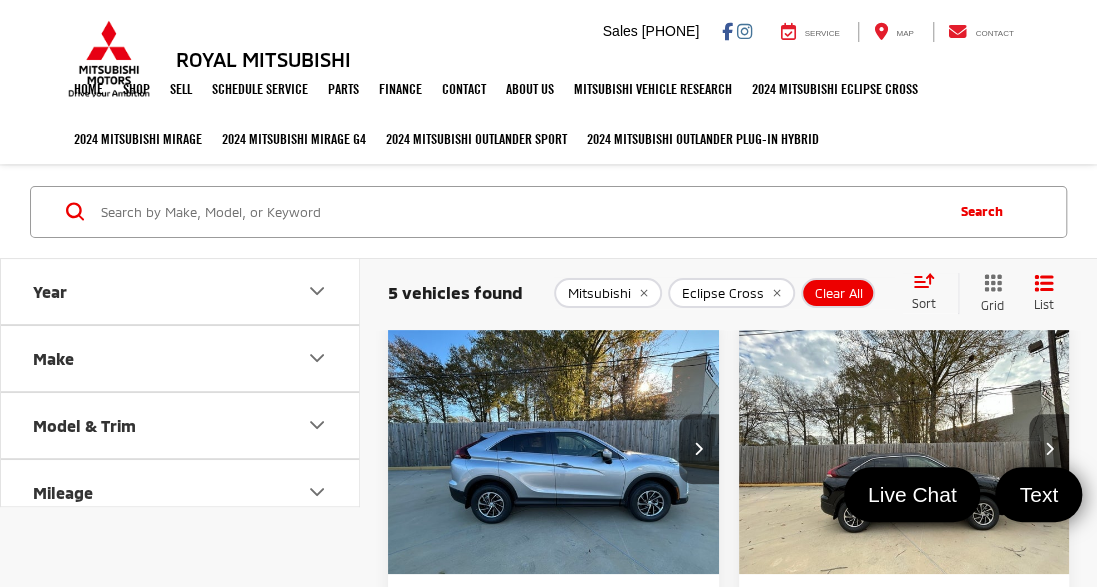 click at bounding box center (1049, 449) 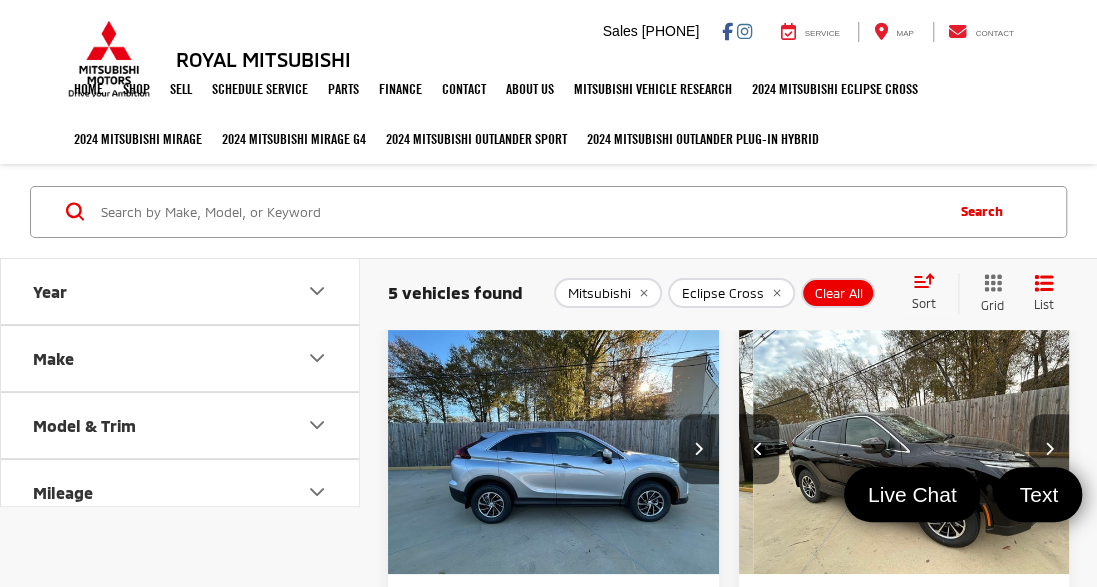 scroll, scrollTop: 0, scrollLeft: 333, axis: horizontal 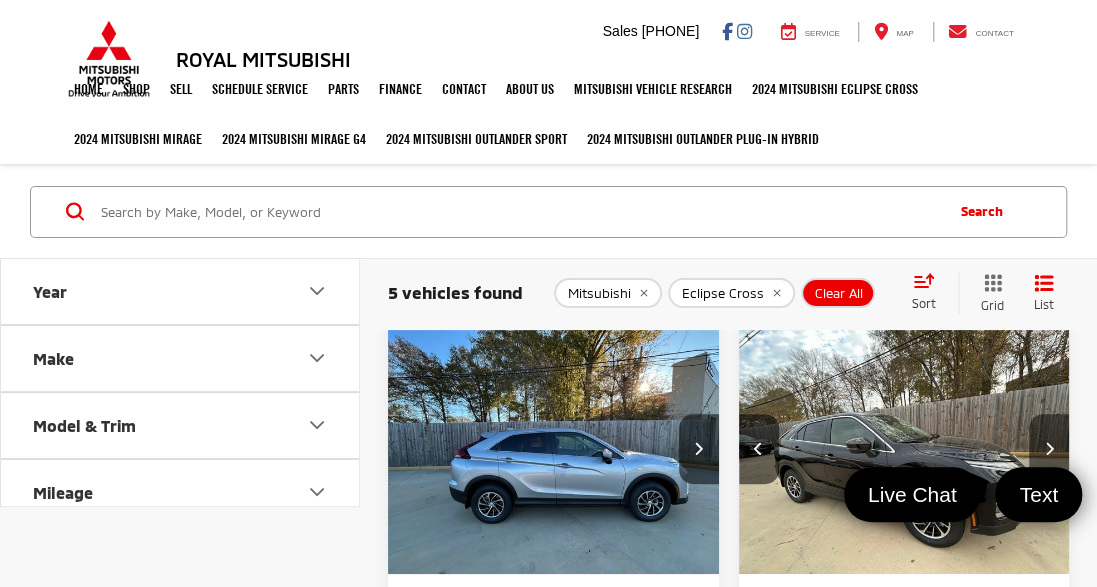 click at bounding box center [1049, 449] 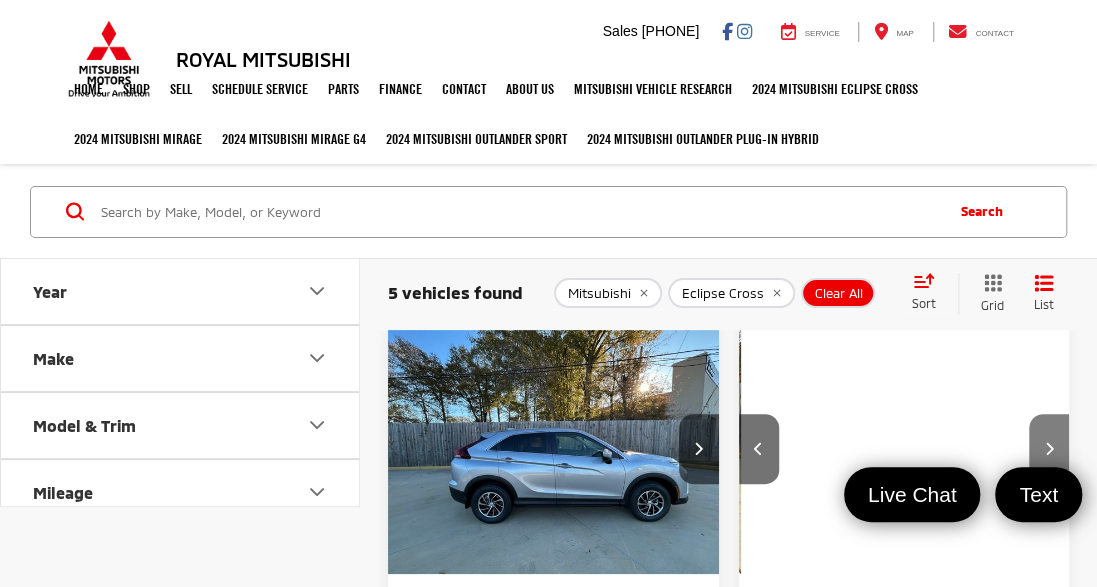 scroll, scrollTop: 0, scrollLeft: 667, axis: horizontal 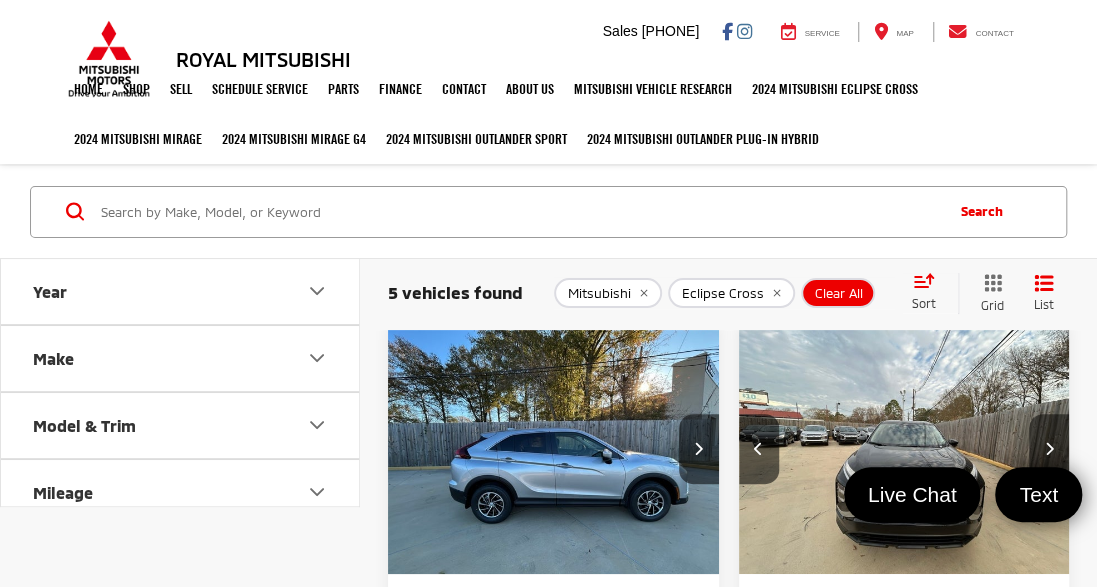 click at bounding box center (1049, 449) 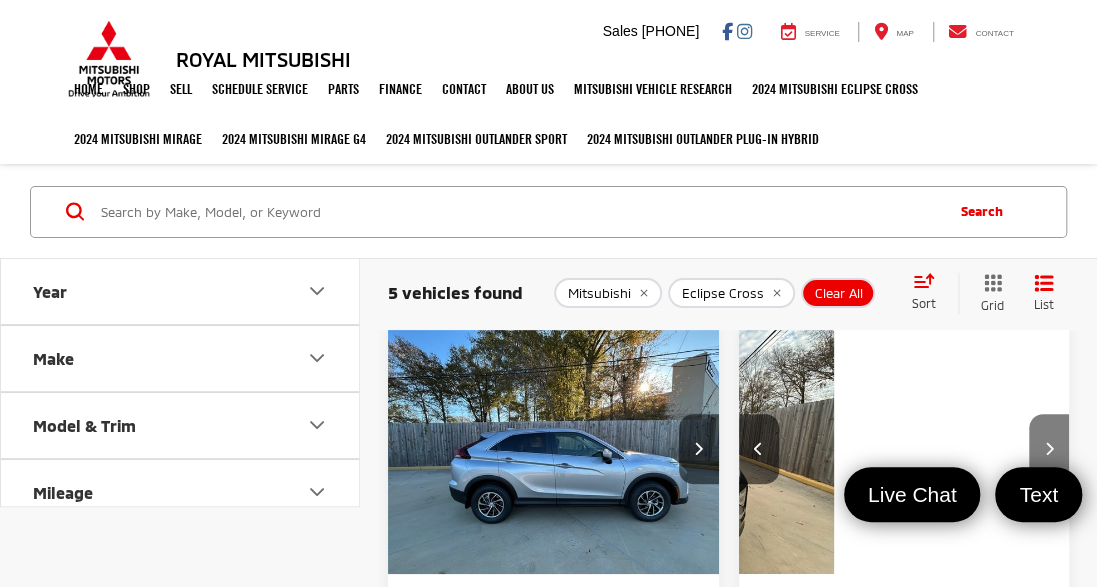 scroll, scrollTop: 0, scrollLeft: 1000, axis: horizontal 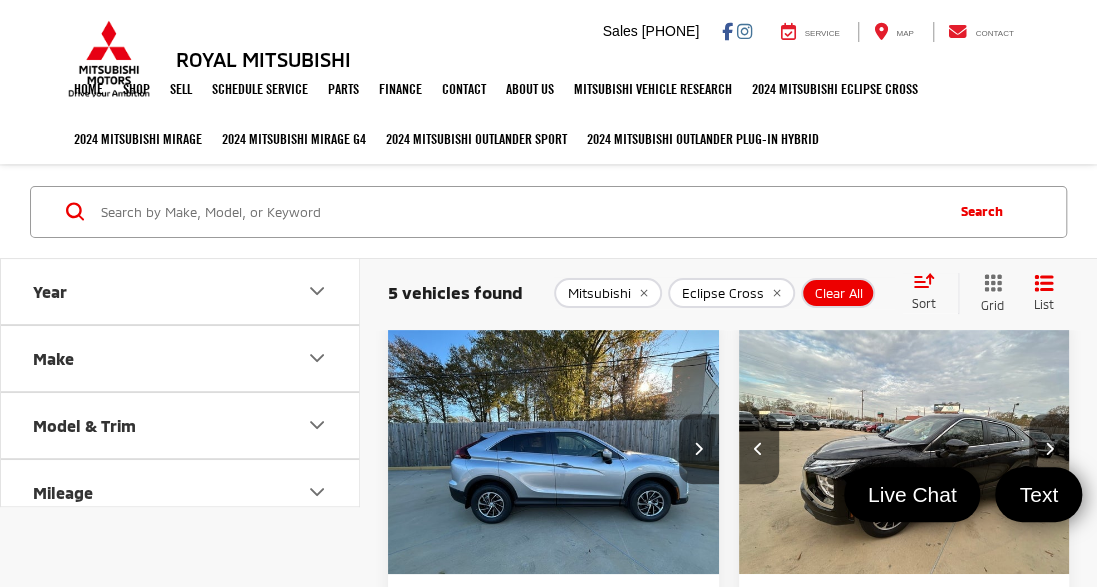 click at bounding box center (1049, 449) 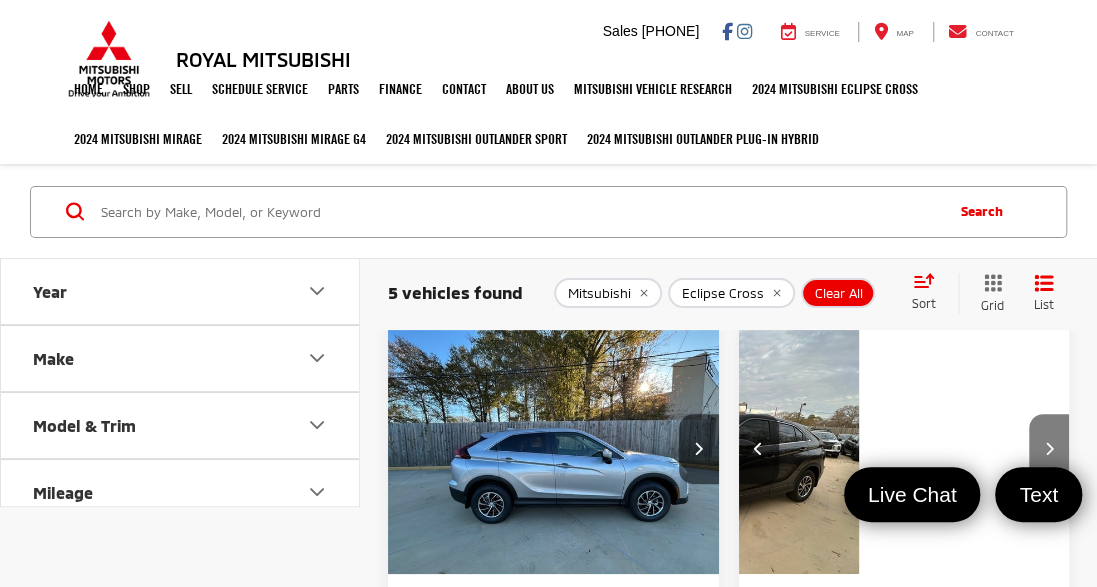 scroll, scrollTop: 0, scrollLeft: 1333, axis: horizontal 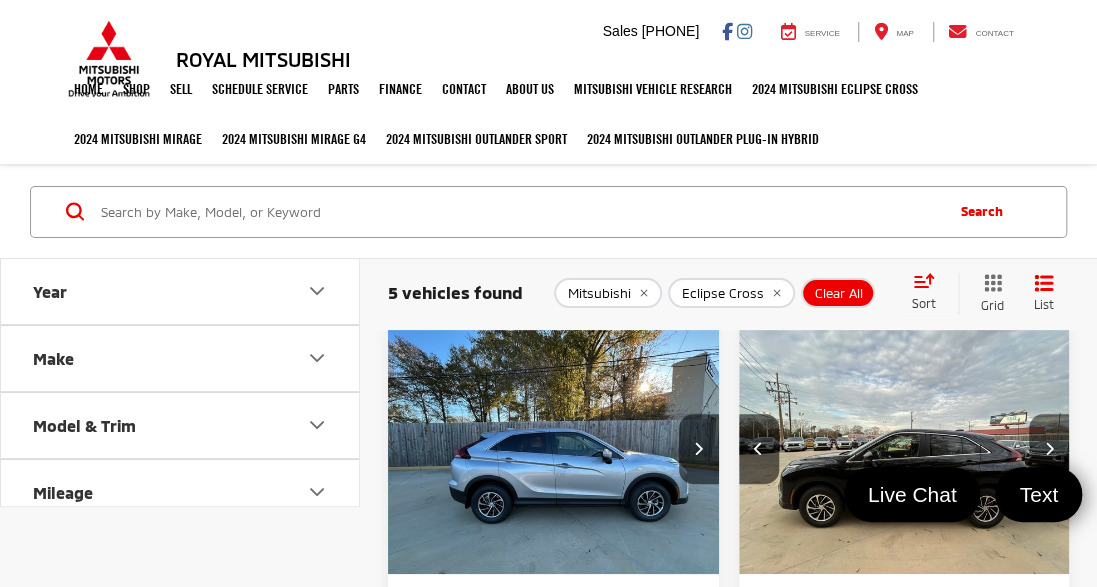 click at bounding box center [1049, 449] 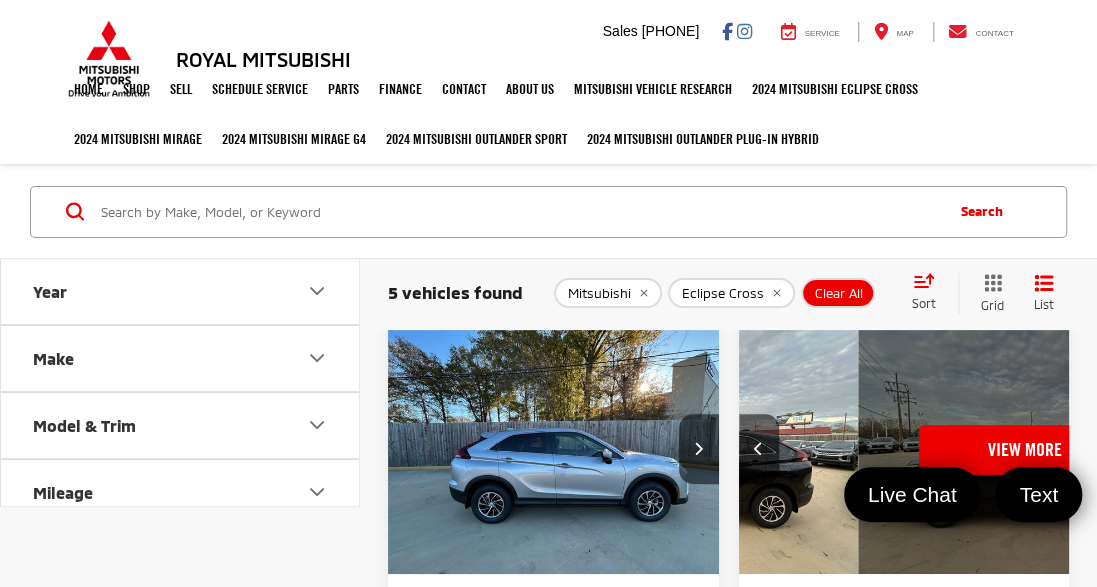 scroll, scrollTop: 0, scrollLeft: 1667, axis: horizontal 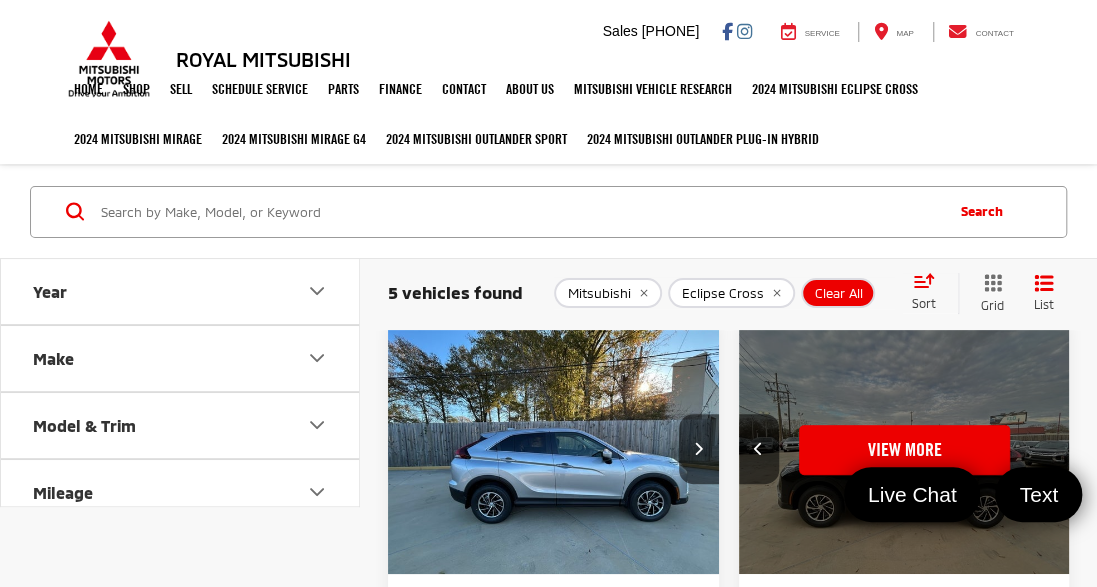 click on "View More" at bounding box center [905, 450] 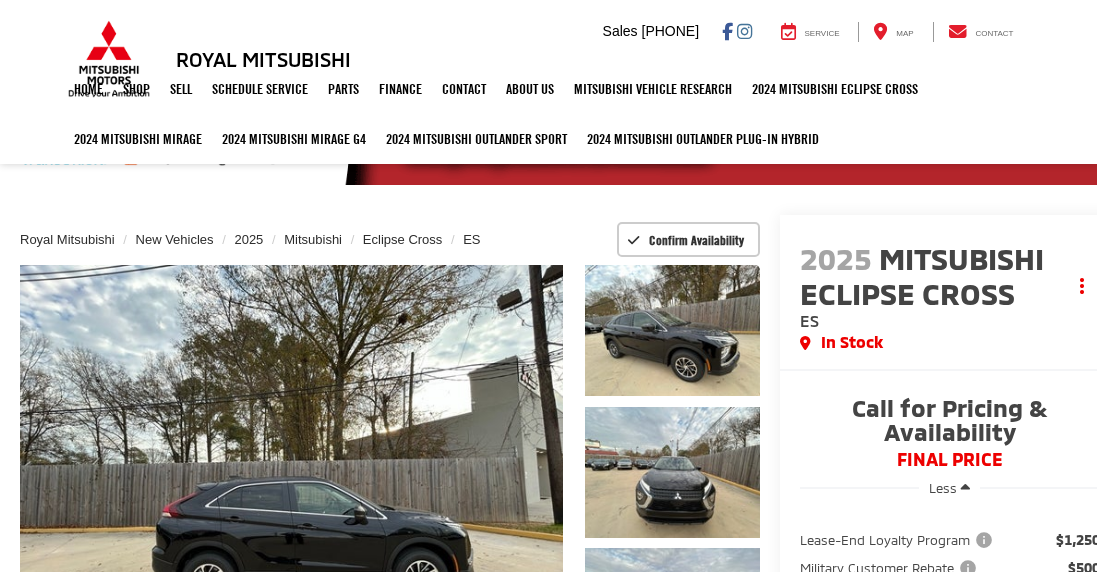 scroll, scrollTop: 0, scrollLeft: 0, axis: both 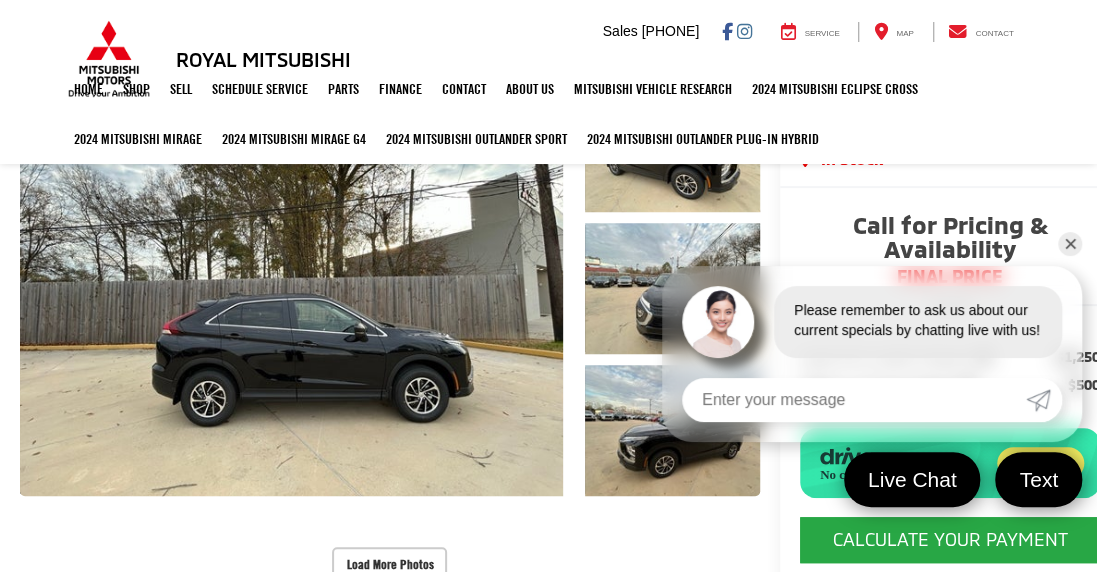click on "✕" at bounding box center (1070, 244) 